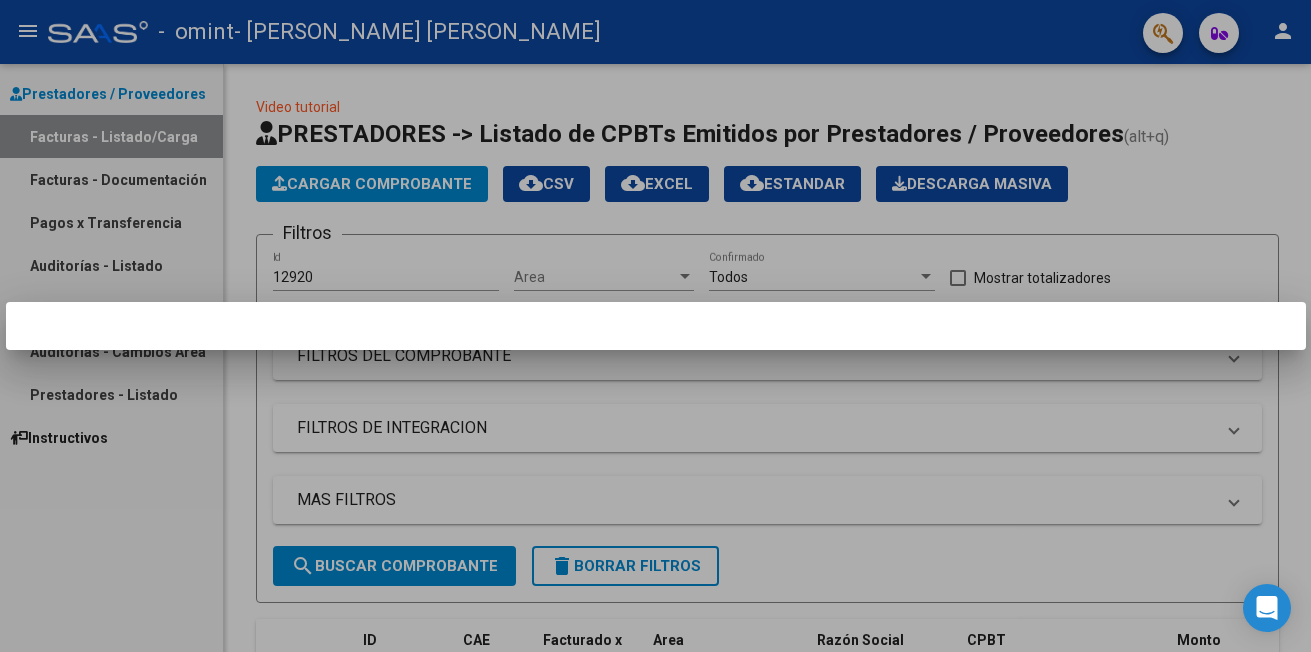 scroll, scrollTop: 0, scrollLeft: 0, axis: both 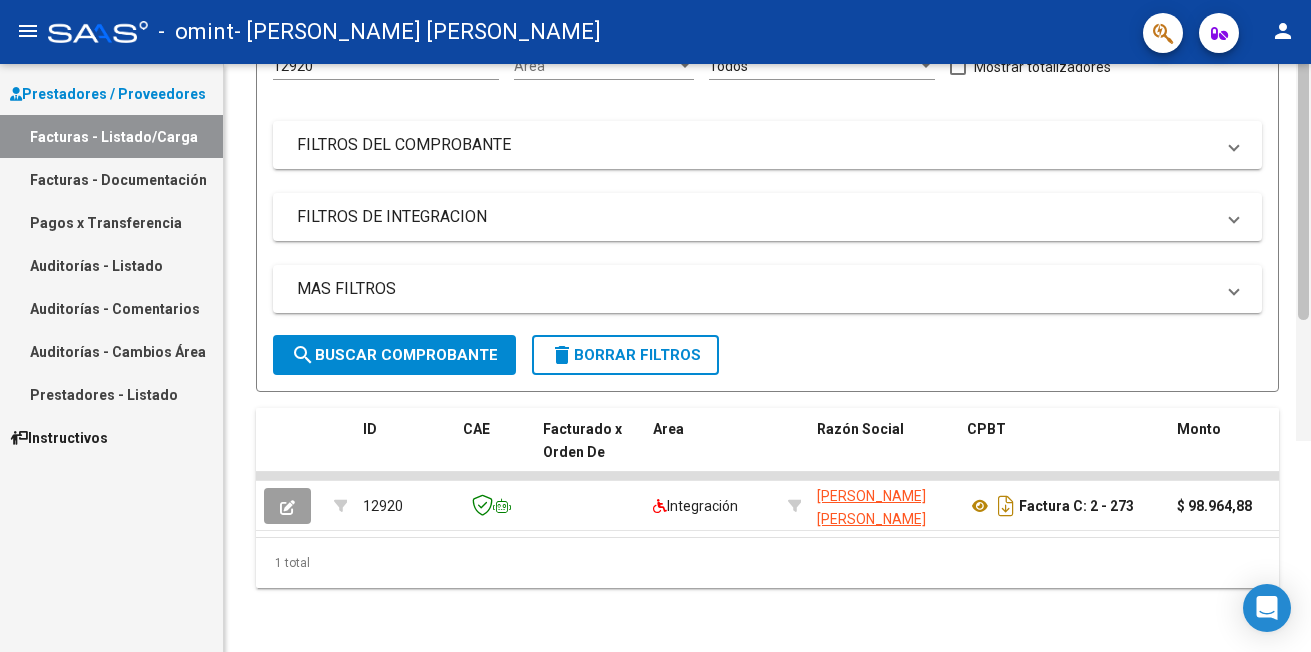 click 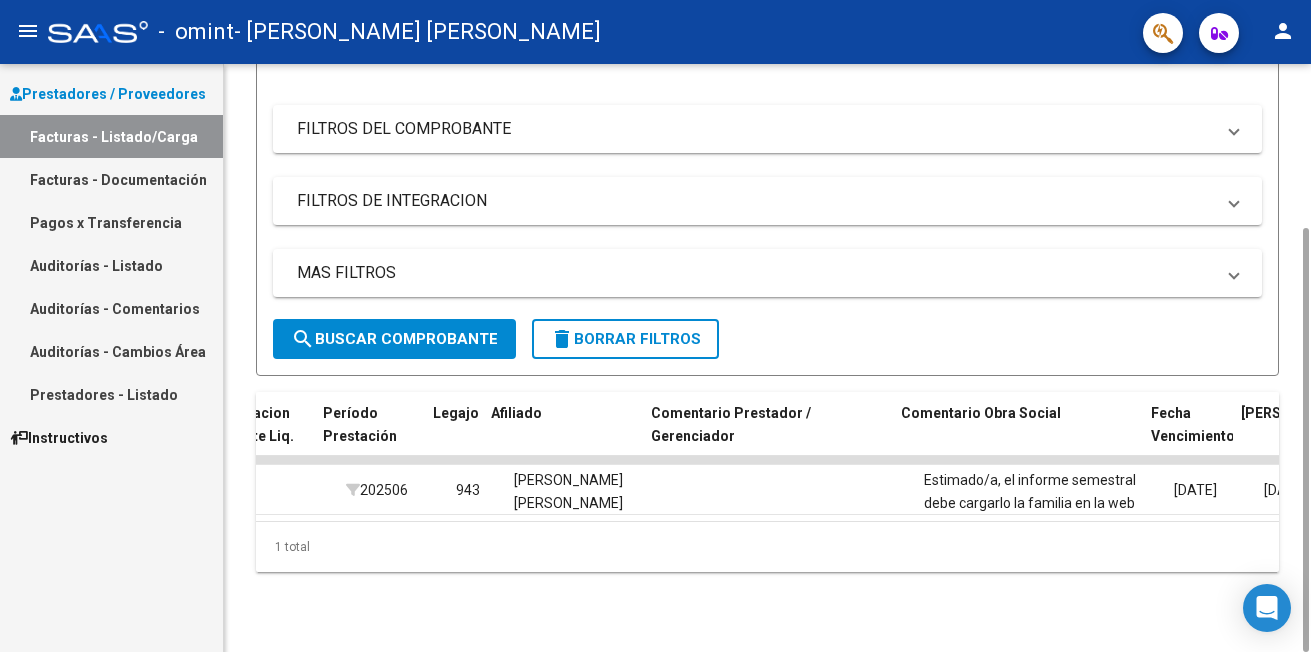 scroll, scrollTop: 0, scrollLeft: 2513, axis: horizontal 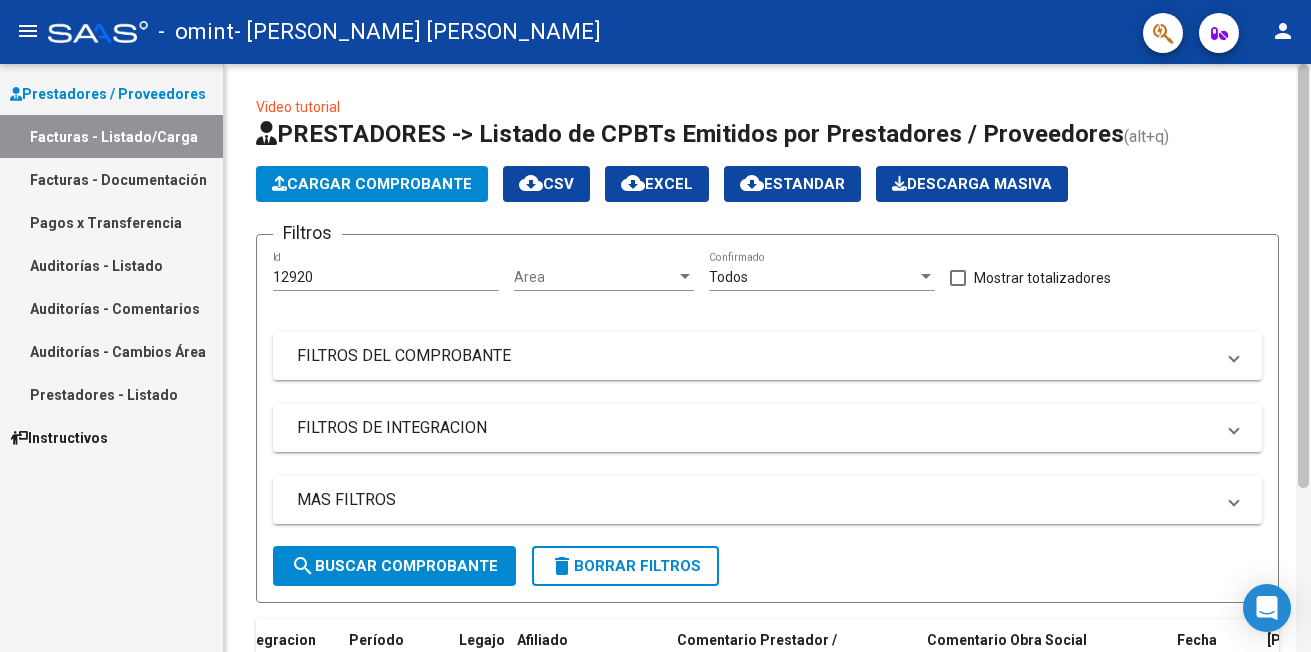 click 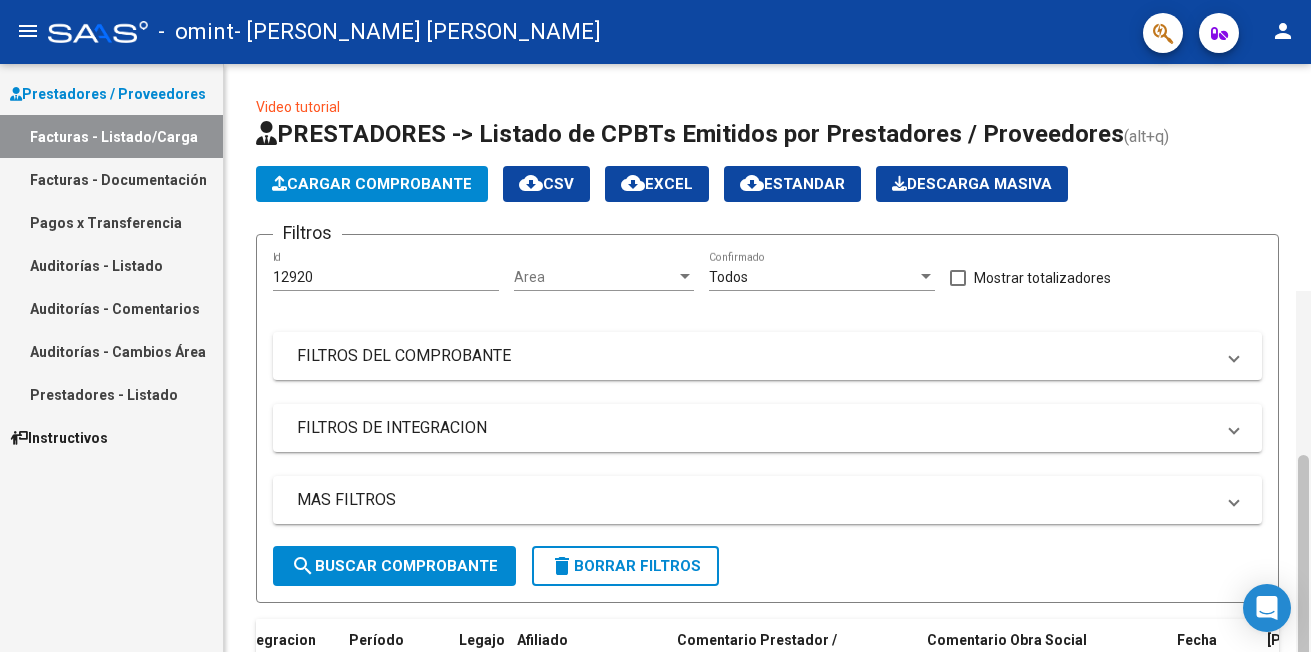 scroll, scrollTop: 227, scrollLeft: 0, axis: vertical 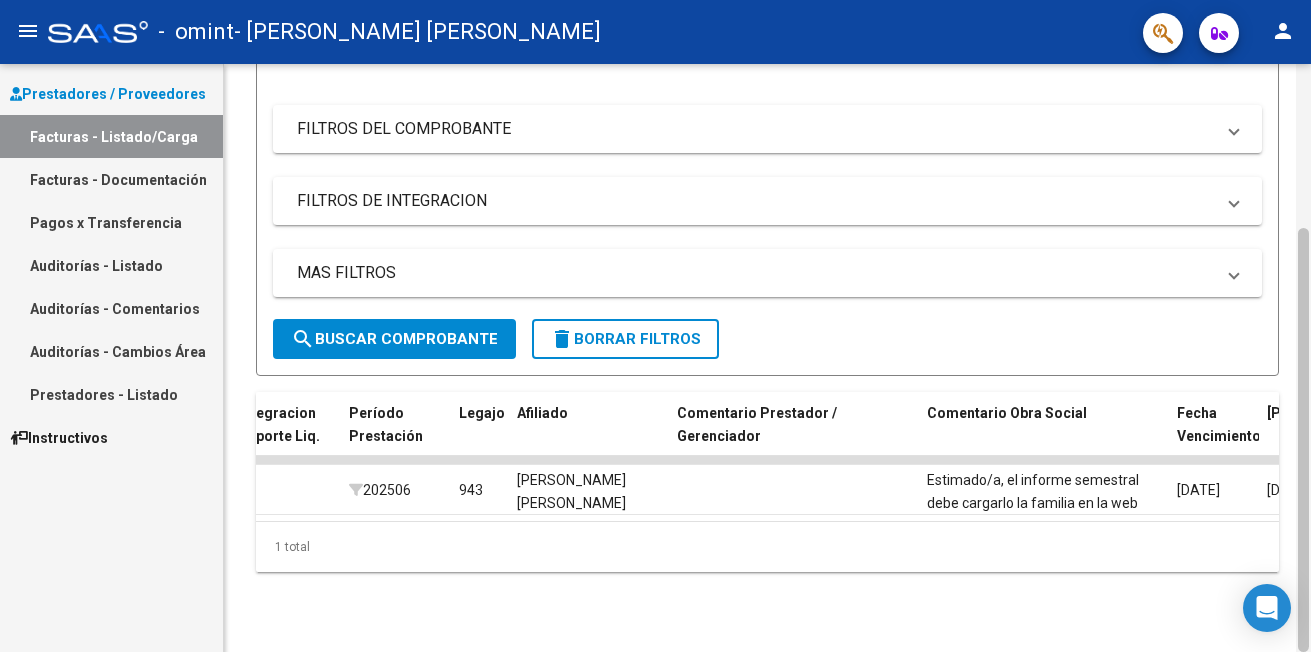 click 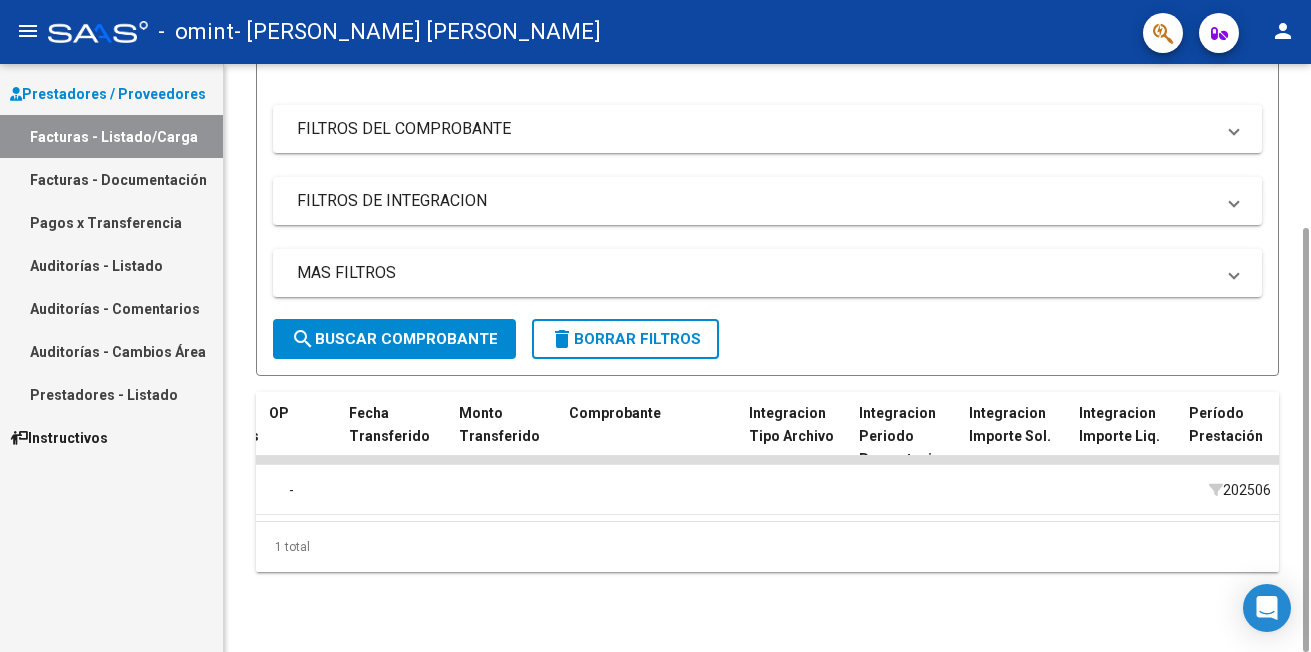 scroll, scrollTop: 0, scrollLeft: 1633, axis: horizontal 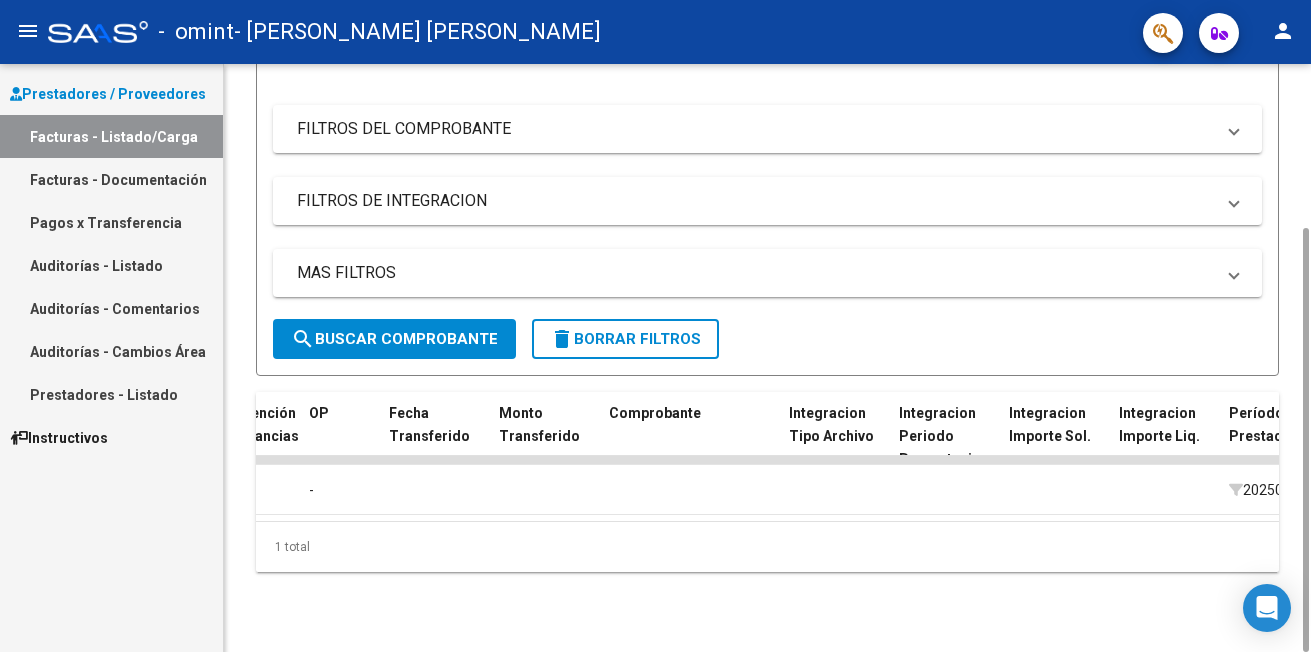 click on "Video tutorial   PRESTADORES -> Listado de CPBTs Emitidos por Prestadores / Proveedores (alt+q)   Cargar Comprobante
cloud_download  CSV  cloud_download  EXCEL  cloud_download  Estandar   Descarga Masiva
Filtros 12920 Id Area Area Todos  Confirmado   Mostrar totalizadores   FILTROS DEL COMPROBANTE  Comprobante Tipo Comprobante Tipo Start date – Fec. Comprobante Desde / Hasta [PERSON_NAME] Emisión Desde(cant. [PERSON_NAME]) [PERSON_NAME] Emisión Hasta(cant. [PERSON_NAME]) CUIT / Razón Social Pto. Venta Nro. Comprobante Código SSS CAE Válido CAE Válido Todos  Cargado Módulo Hosp. Todos  Tiene facturacion Apócrifa Hospital Refes  FILTROS DE INTEGRACION  Período De Prestación [PERSON_NAME] del Archivo de Rendición Devuelto x SSS (dr_envio) Todos  Rendido x SSS (dr_envio) Tipo de Registro Tipo de Registro Período Presentación Período [PERSON_NAME] del Legajo Asociado (preaprobación) Afiliado Legajo (cuil/nombre) Todos  Solo facturas preaprobadas  MAS FILTROS  Todos  Con Doc. Respaldatoria Todos  Con Trazabilidad Todos  –" 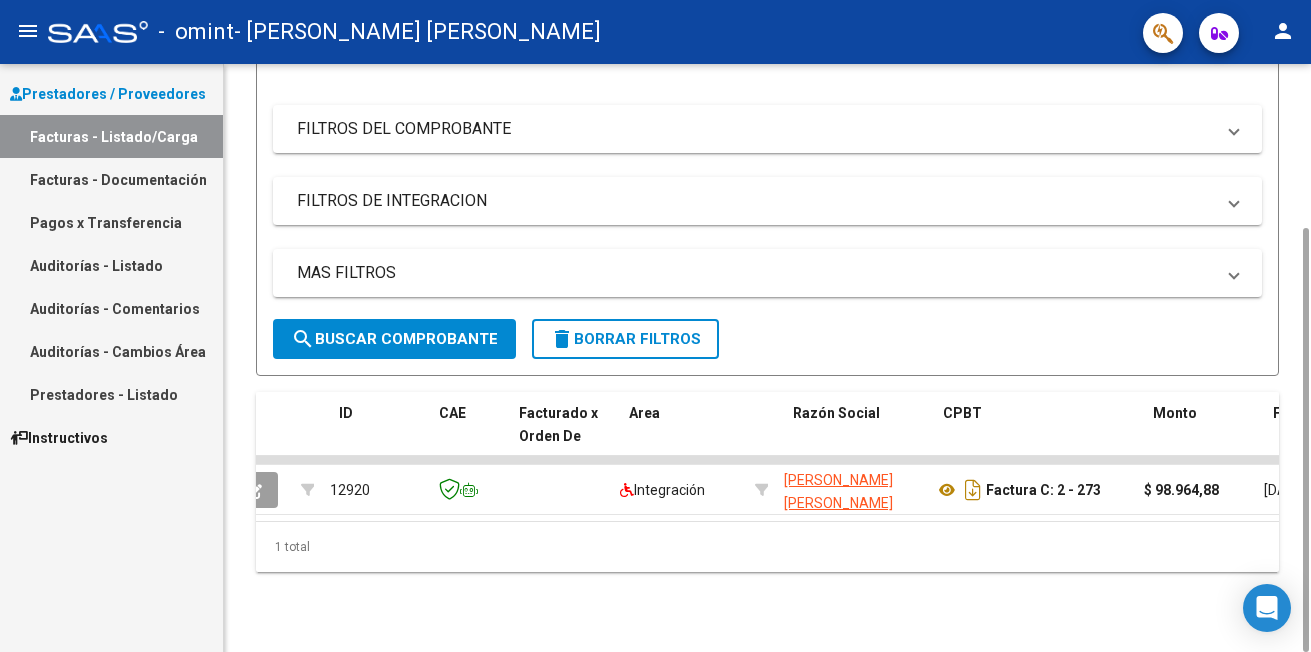 scroll, scrollTop: 0, scrollLeft: 0, axis: both 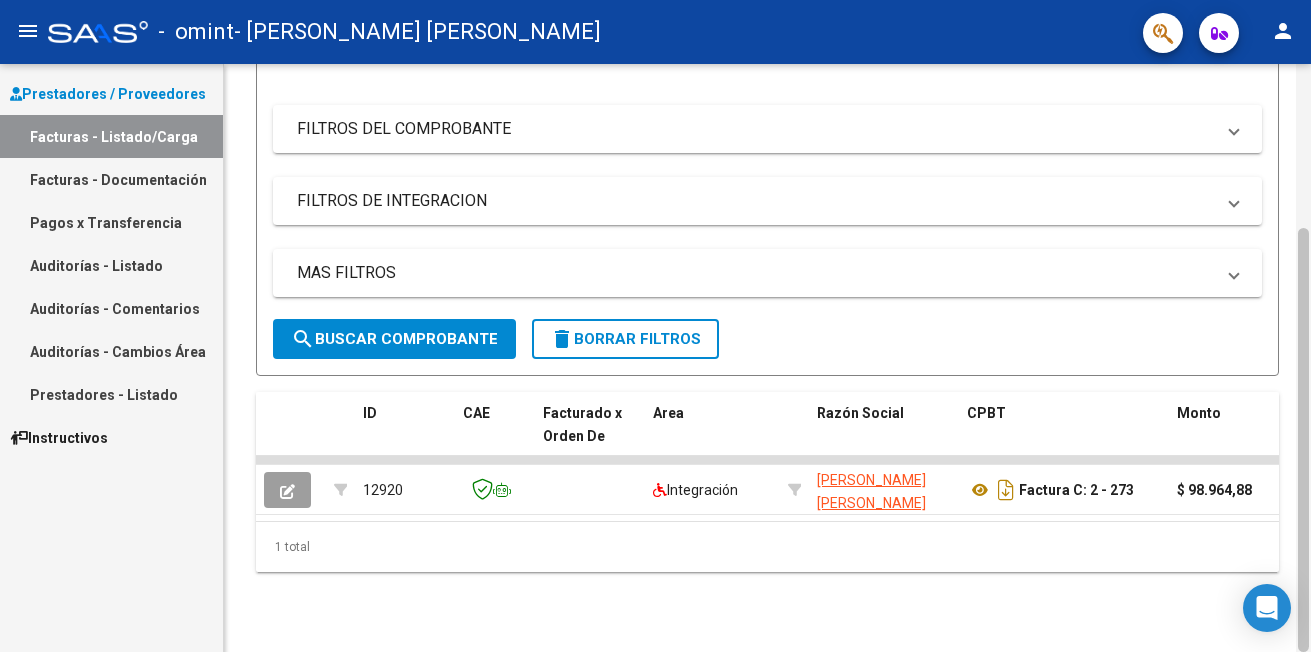 click 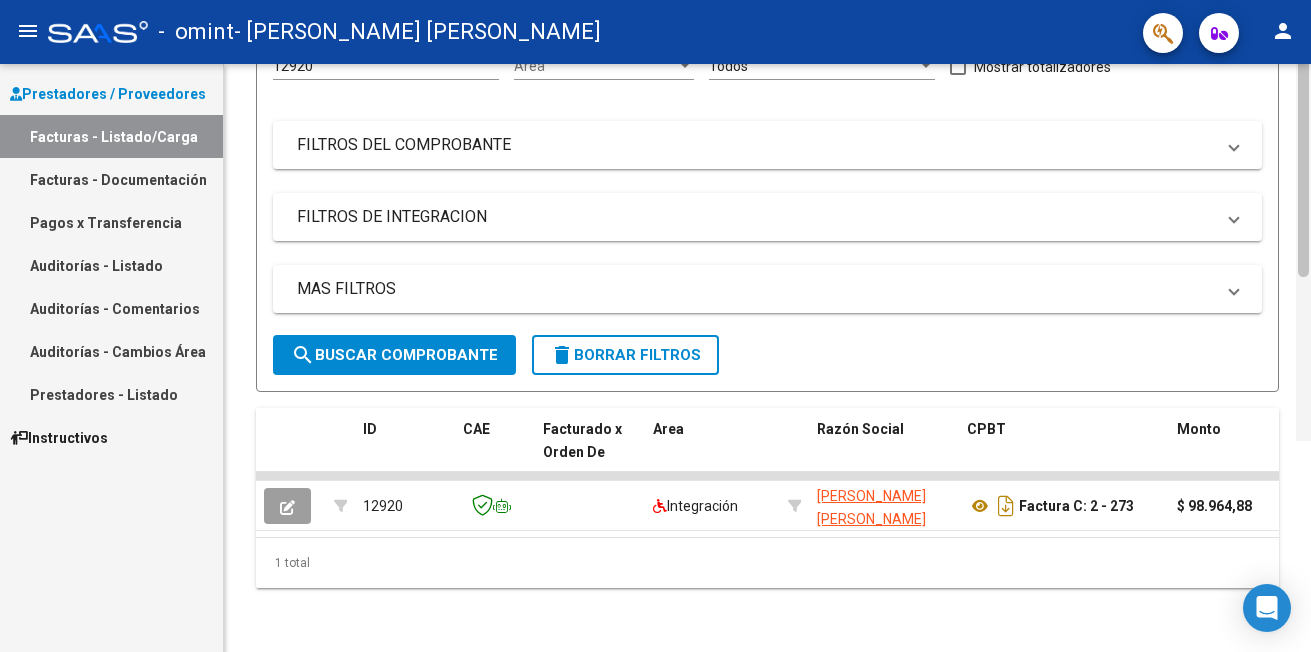 scroll, scrollTop: 0, scrollLeft: 0, axis: both 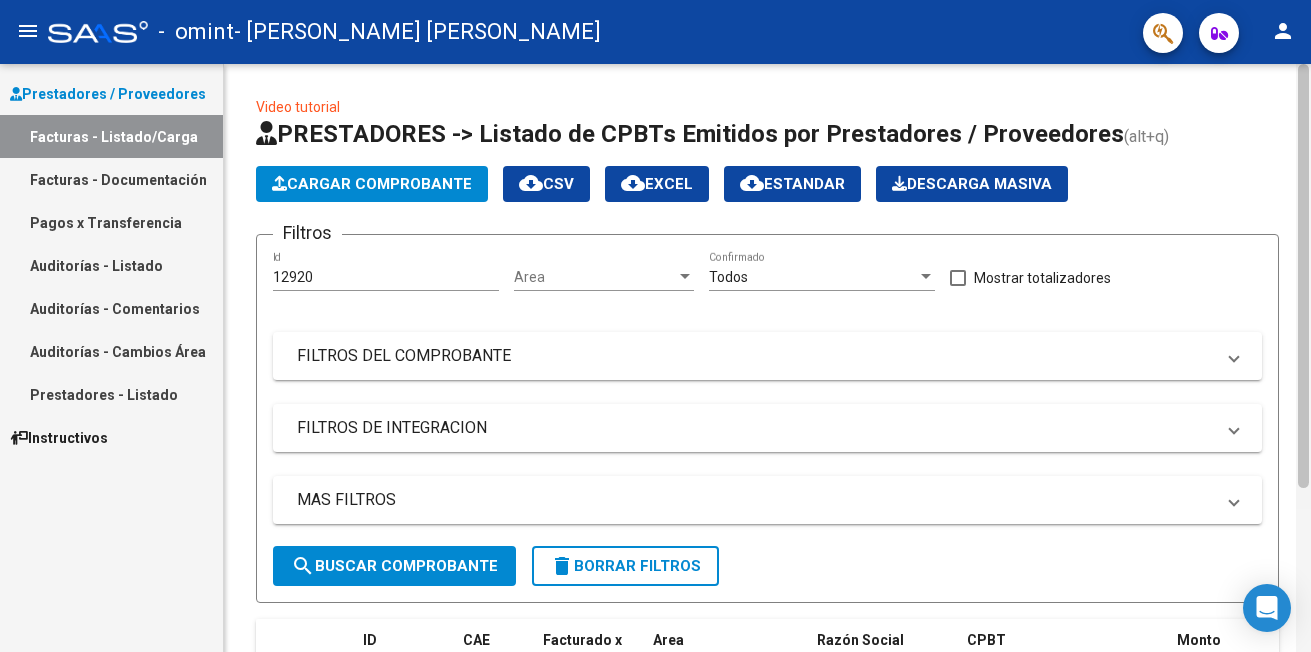click 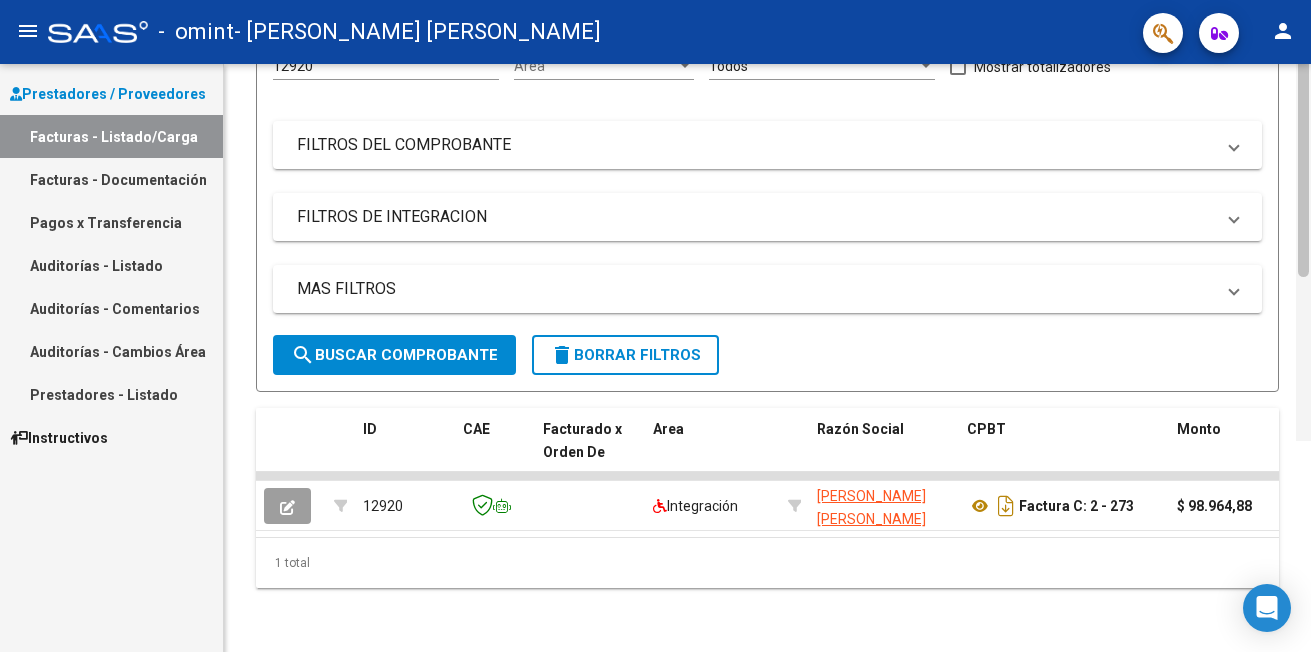 click 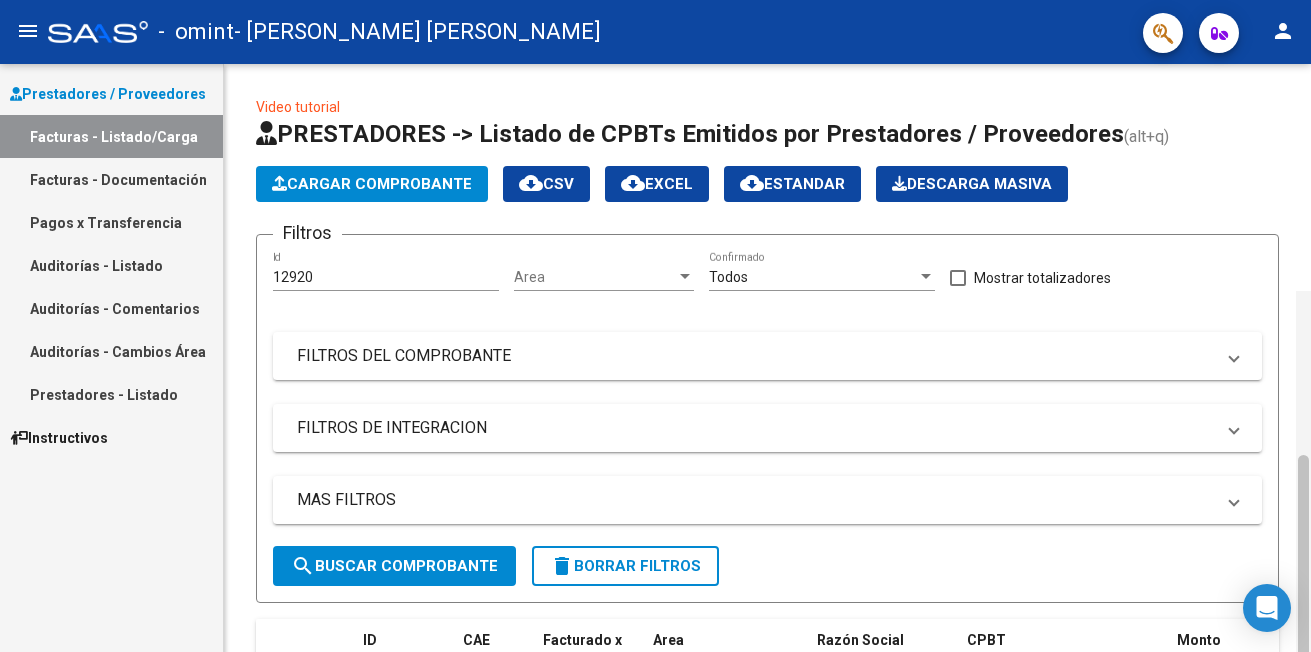 scroll, scrollTop: 227, scrollLeft: 0, axis: vertical 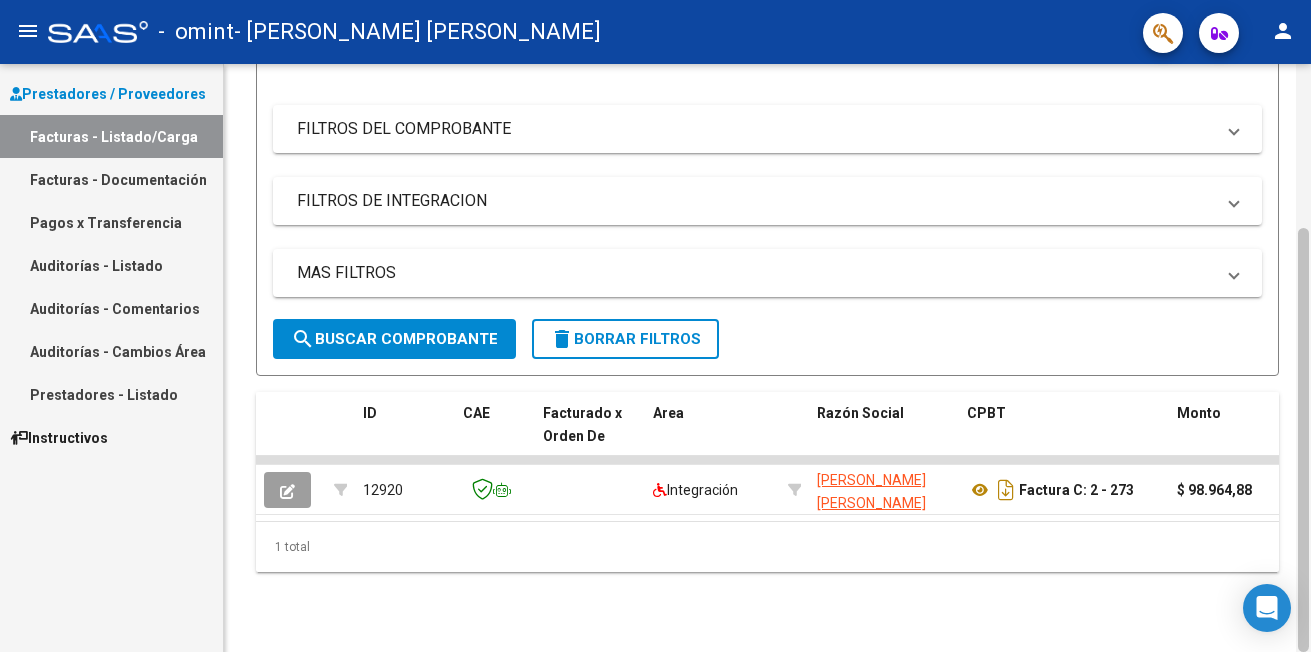 click 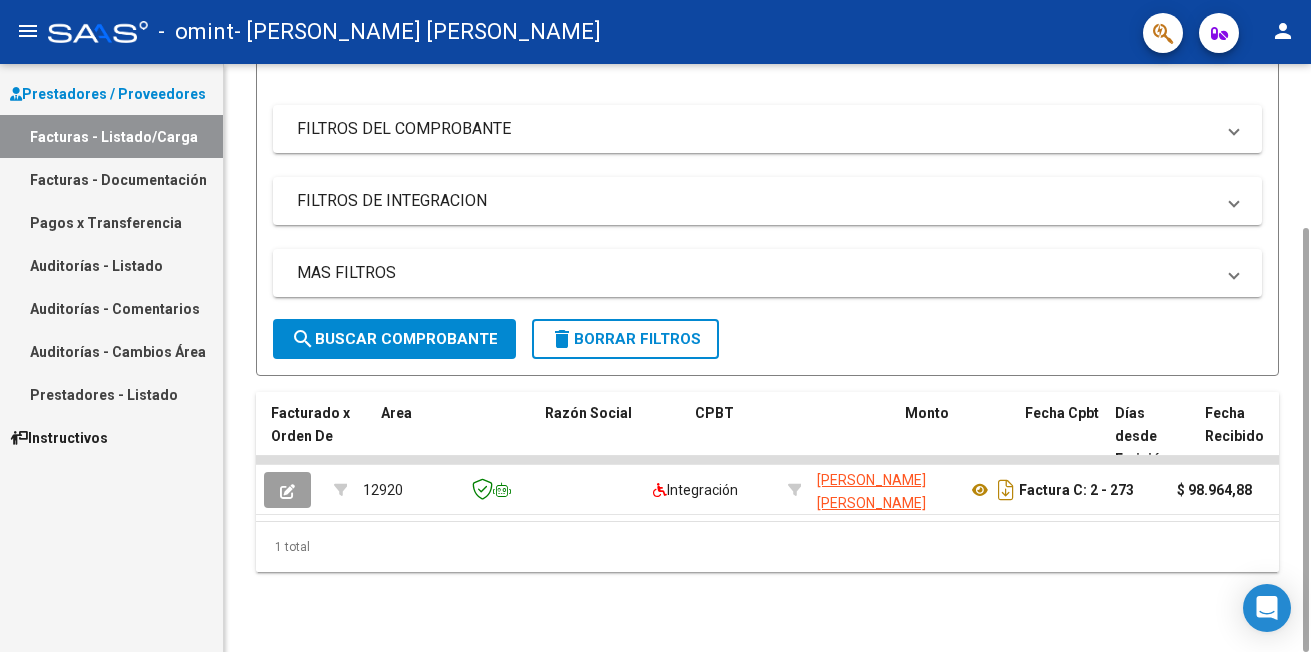 scroll, scrollTop: 0, scrollLeft: 895, axis: horizontal 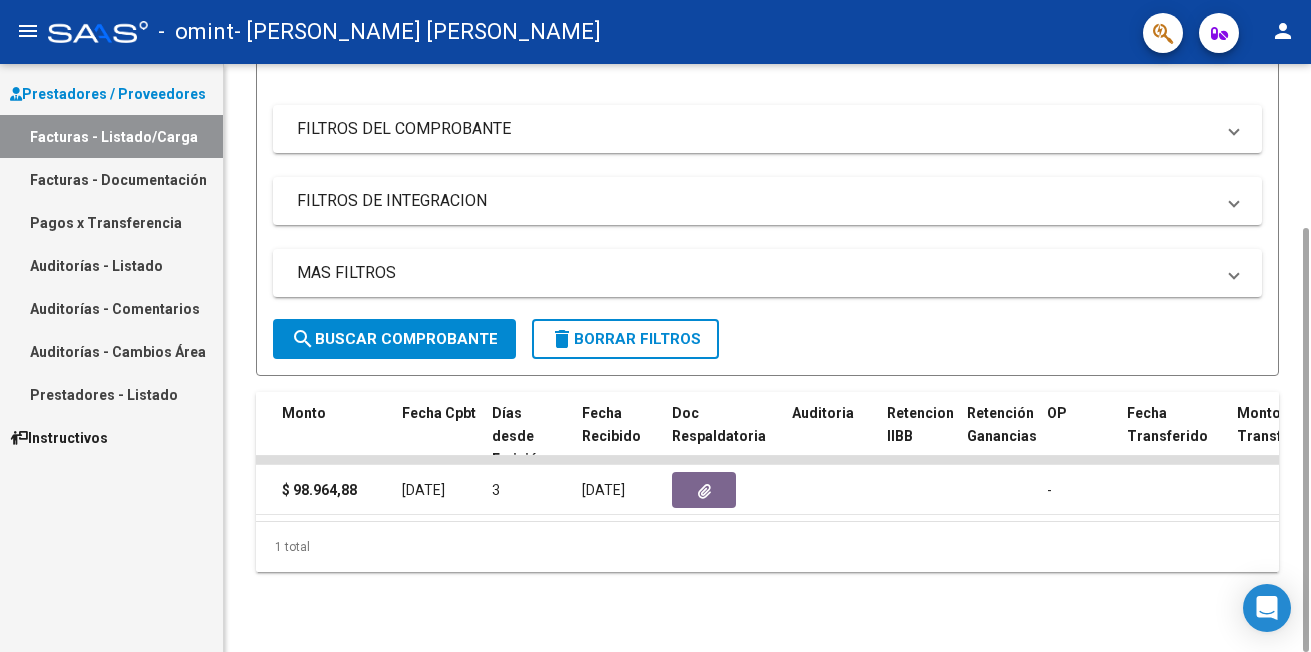 click on "1 total" 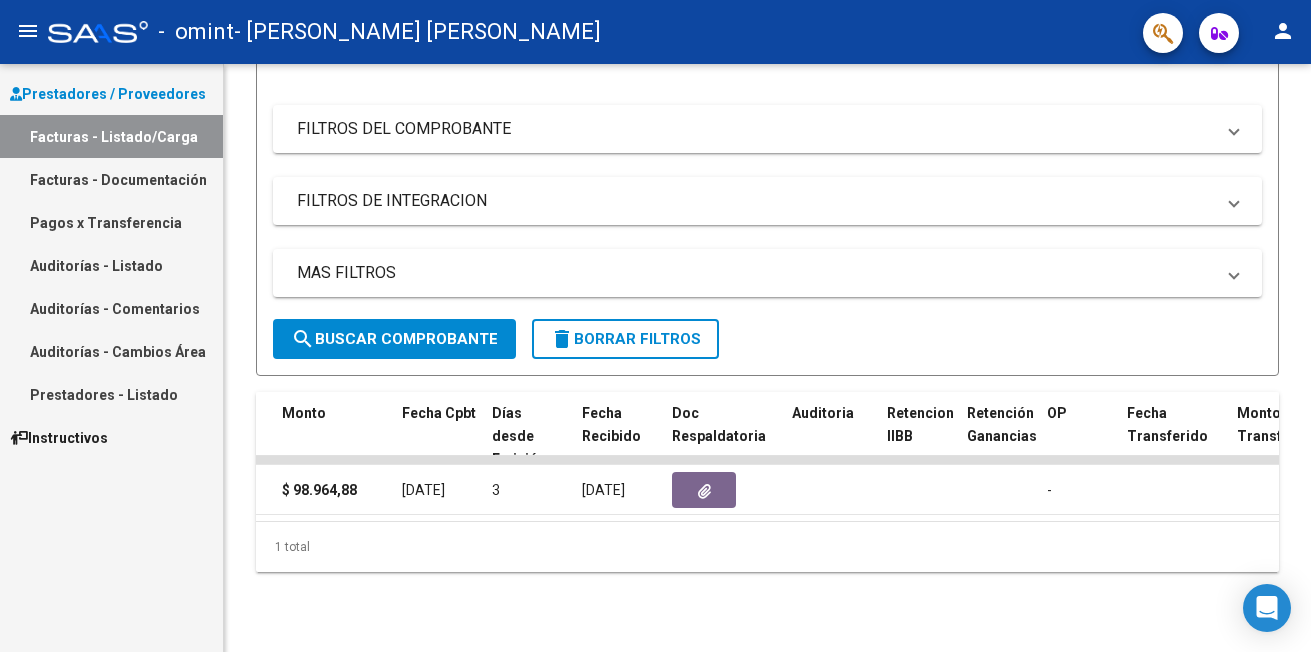 click on "Facturas - Documentación" at bounding box center (111, 179) 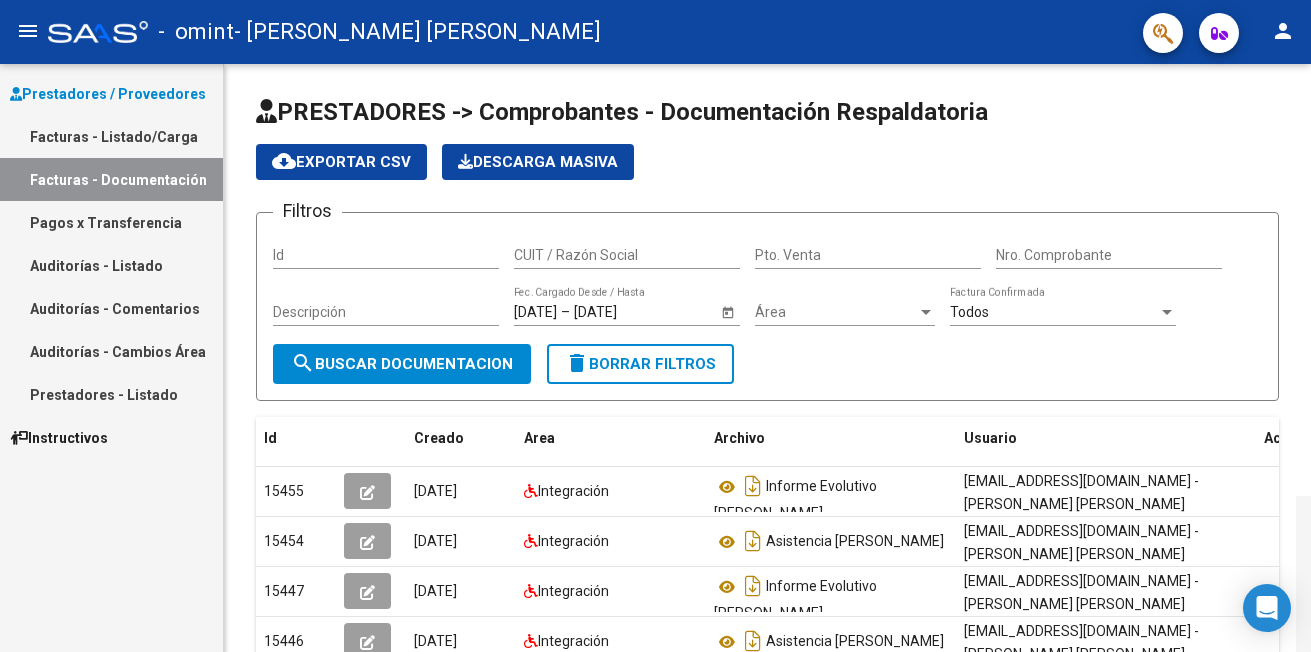 scroll, scrollTop: 432, scrollLeft: 0, axis: vertical 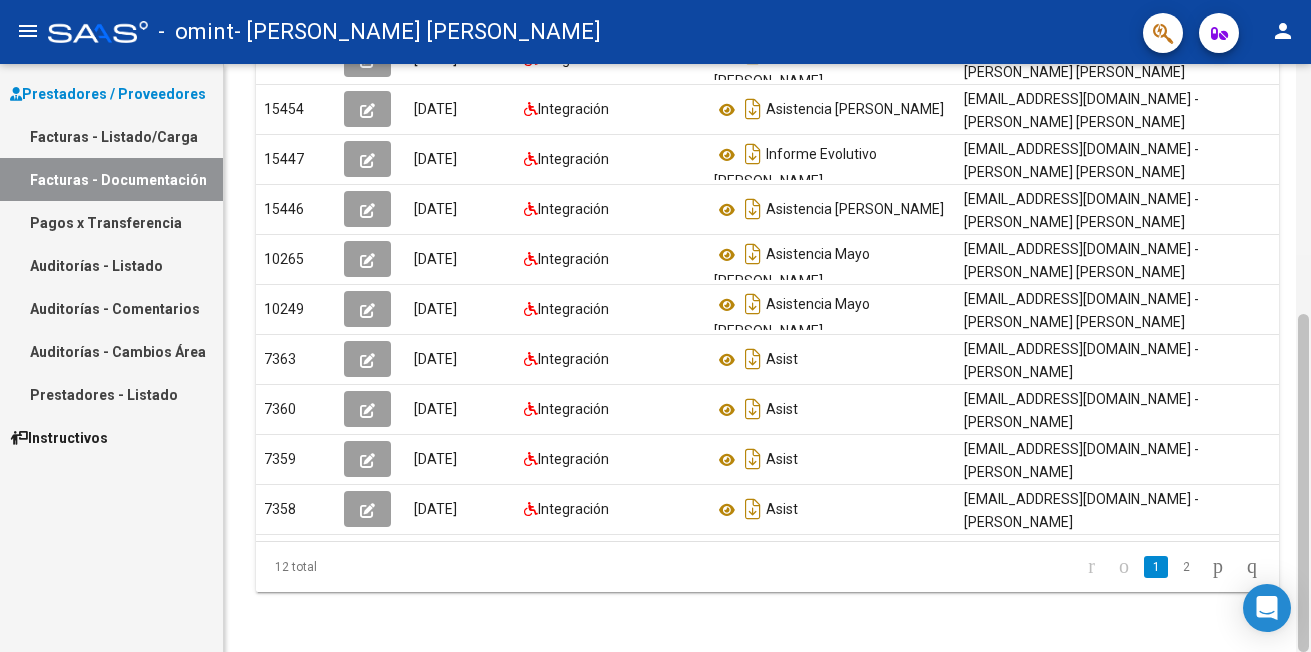 click 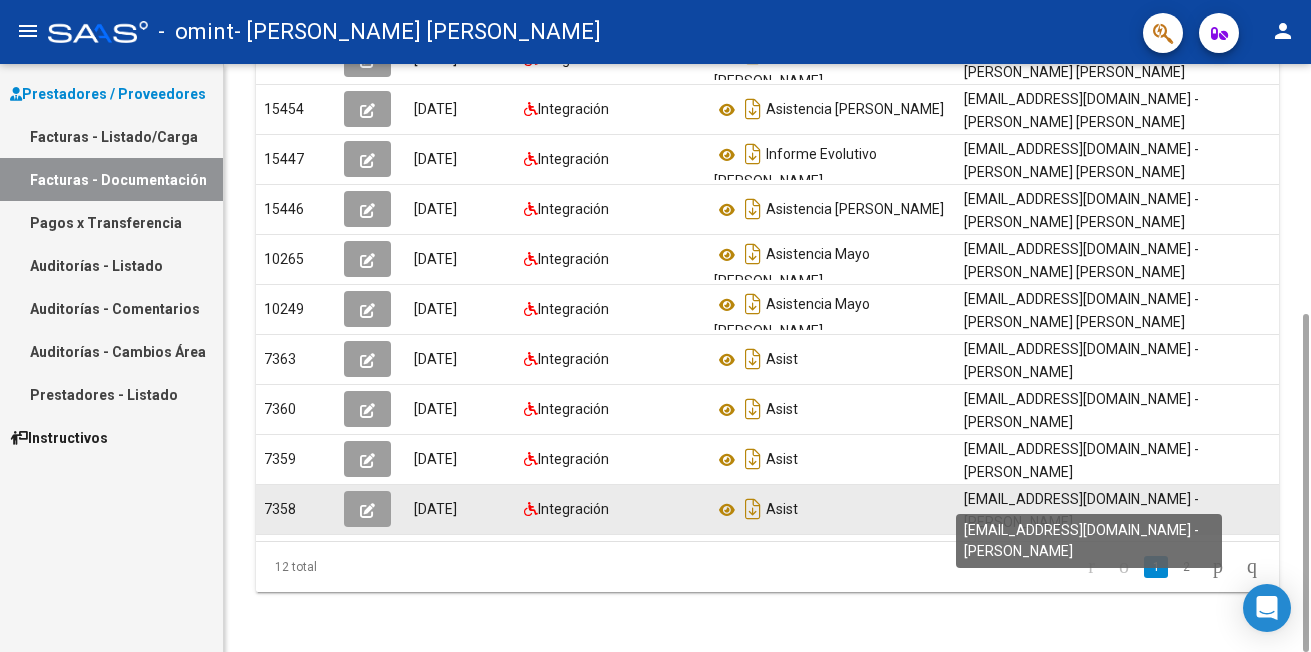 click on "[EMAIL_ADDRESS][DOMAIN_NAME] - [PERSON_NAME]" 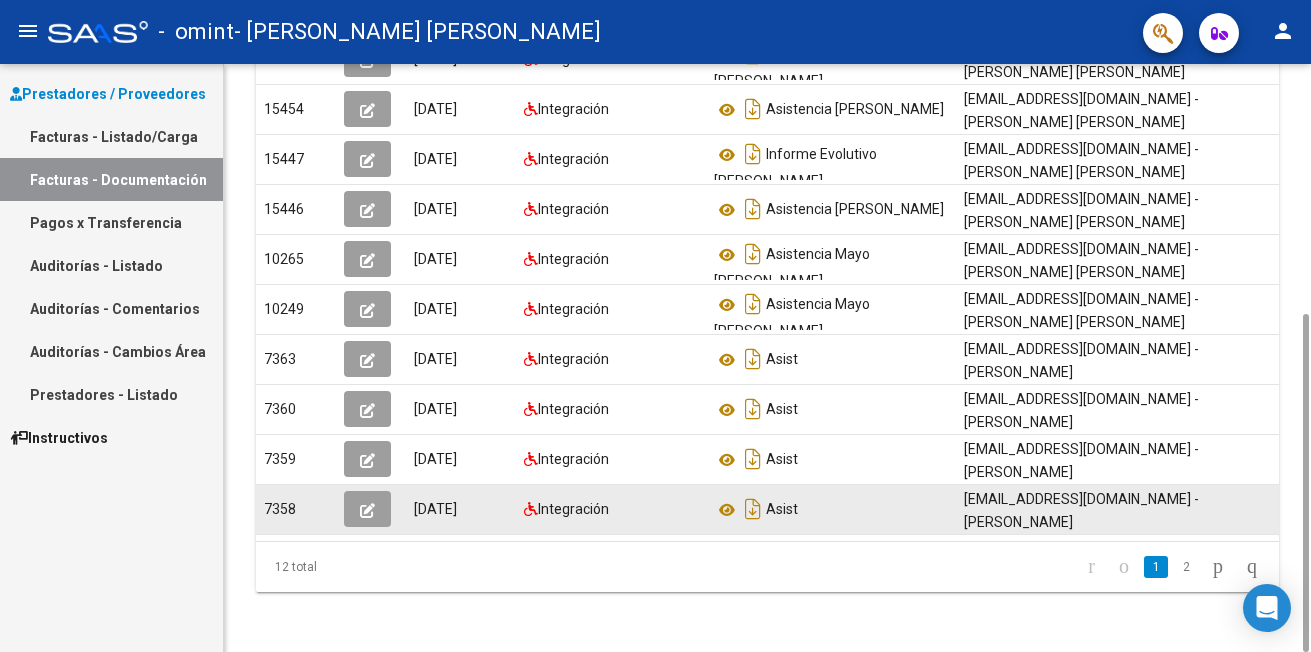 click on "Asist" 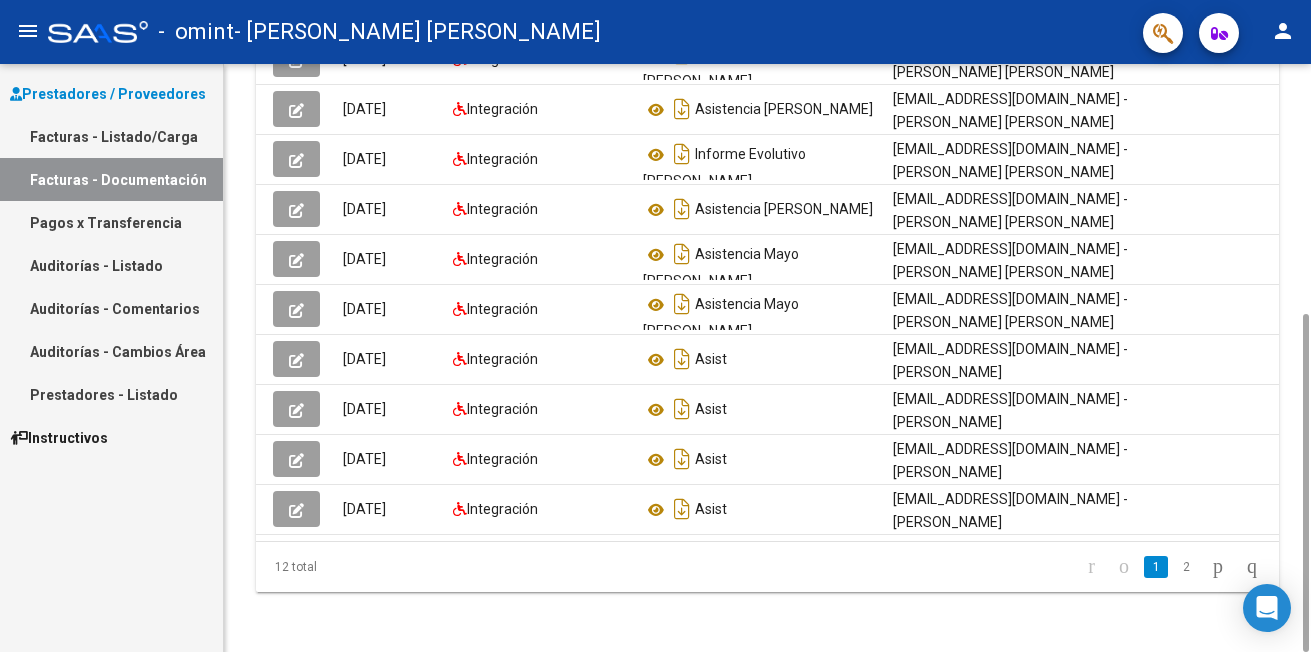 scroll, scrollTop: 0, scrollLeft: 77, axis: horizontal 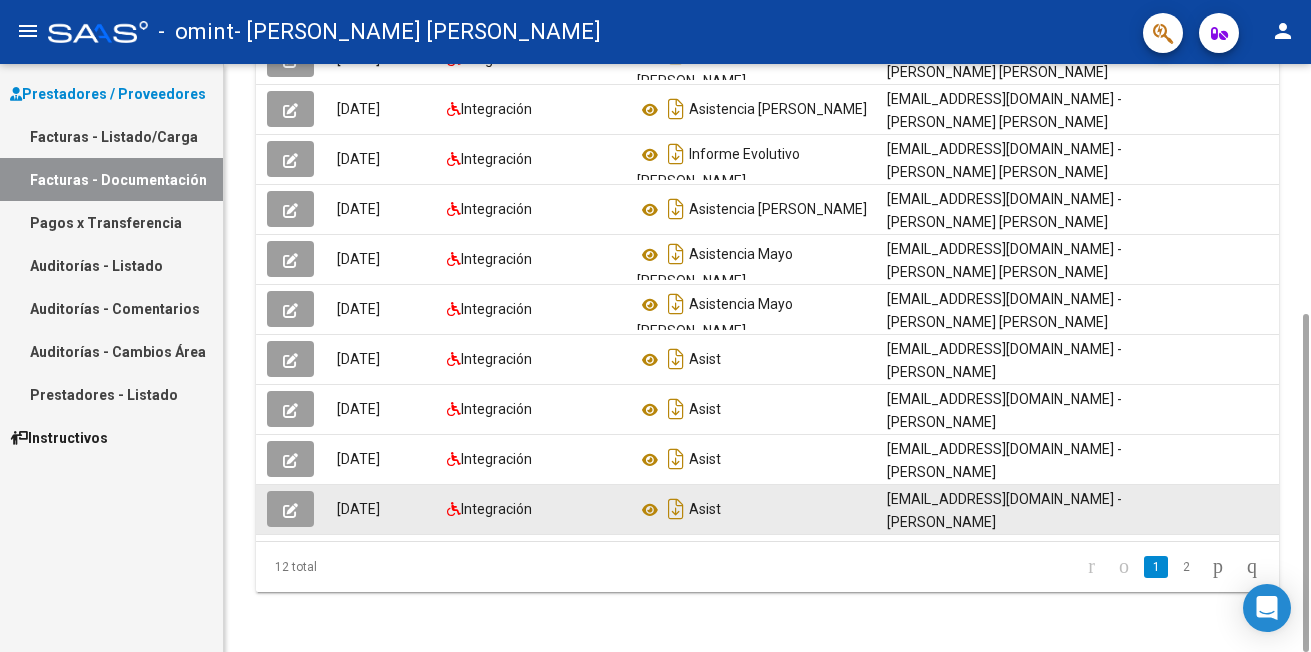 click on "[EMAIL_ADDRESS][DOMAIN_NAME] - [PERSON_NAME]" 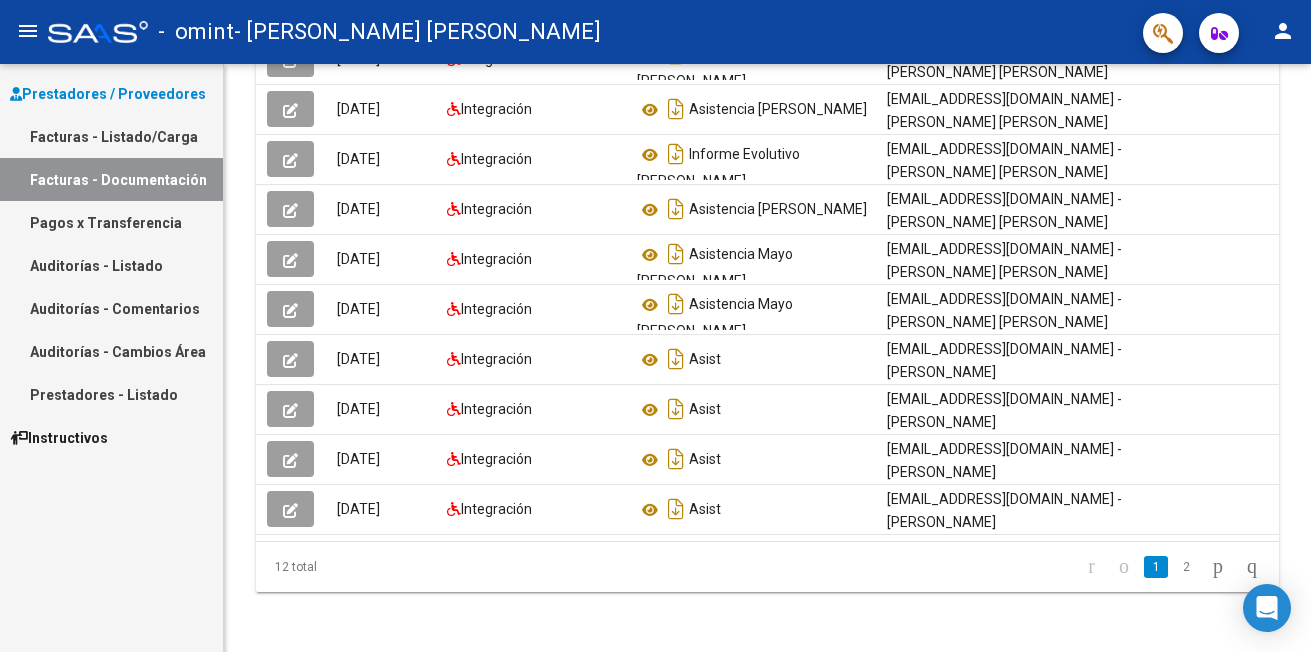 click on "Facturas - Listado/Carga" at bounding box center [111, 136] 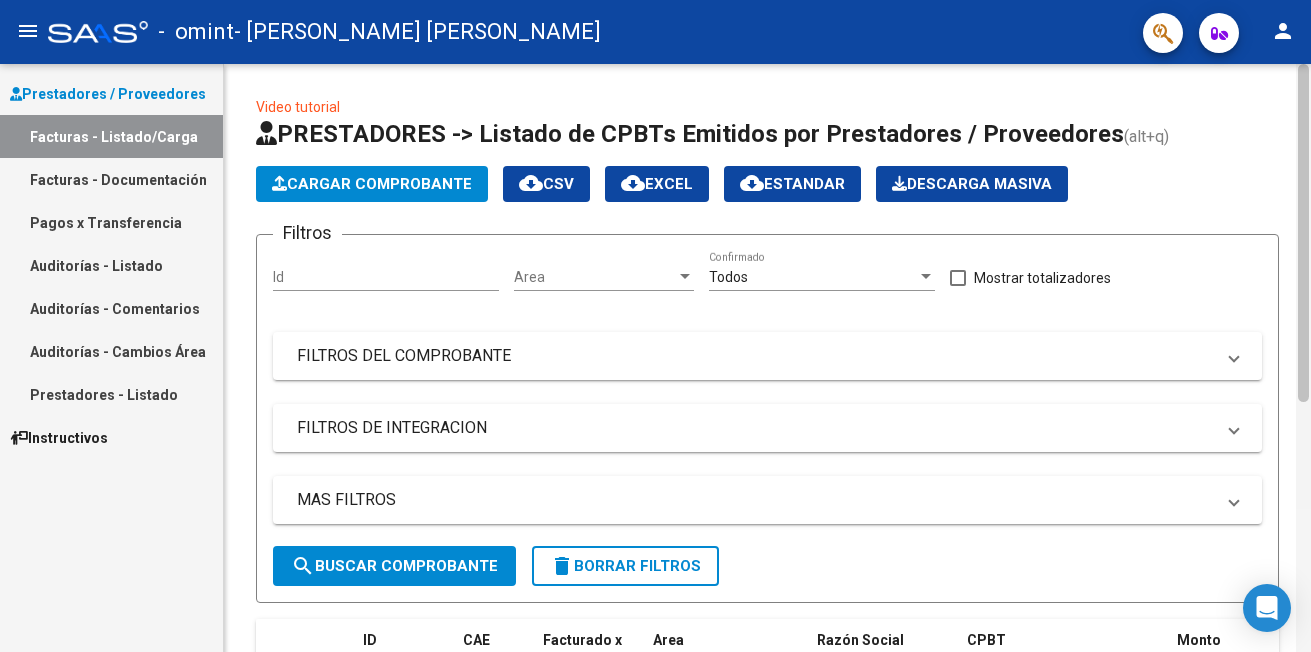 scroll, scrollTop: 588, scrollLeft: 0, axis: vertical 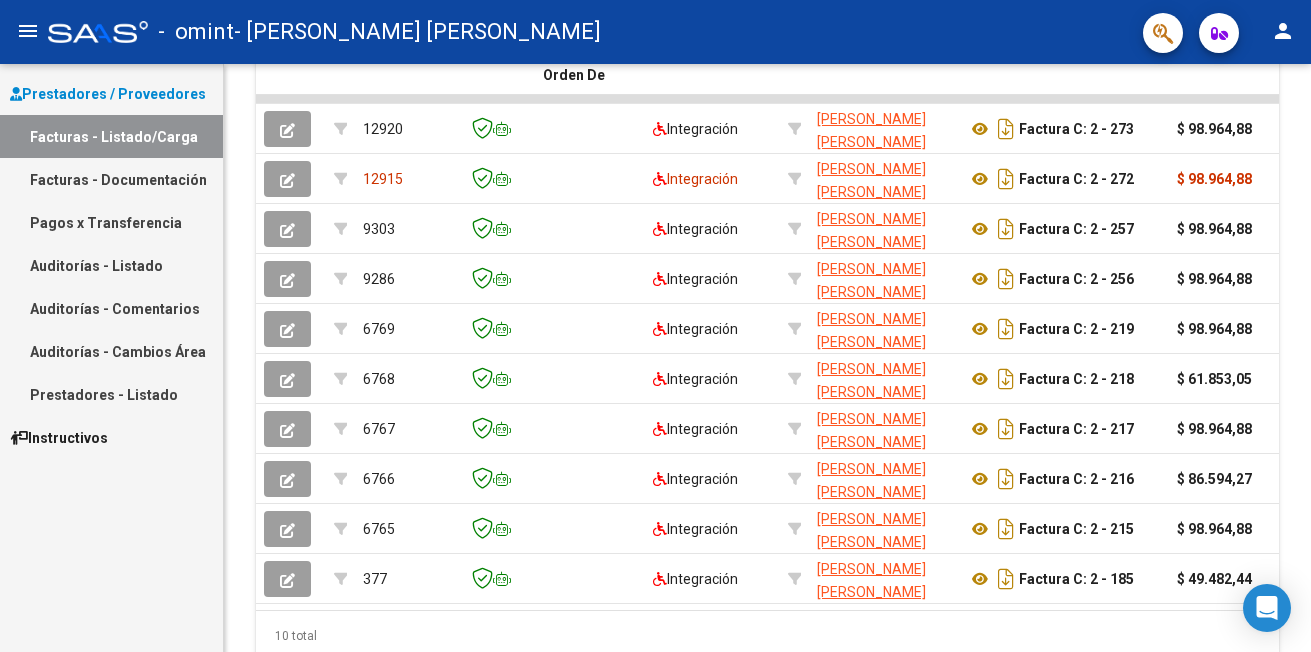 click 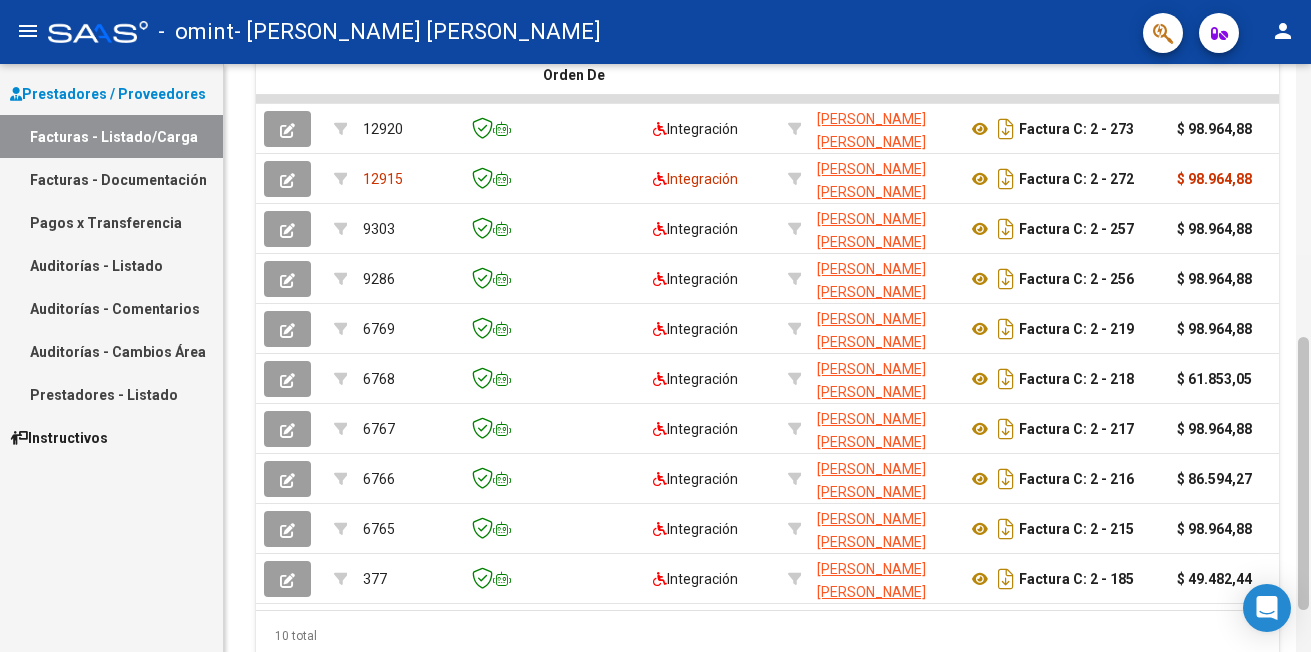 scroll, scrollTop: 0, scrollLeft: 0, axis: both 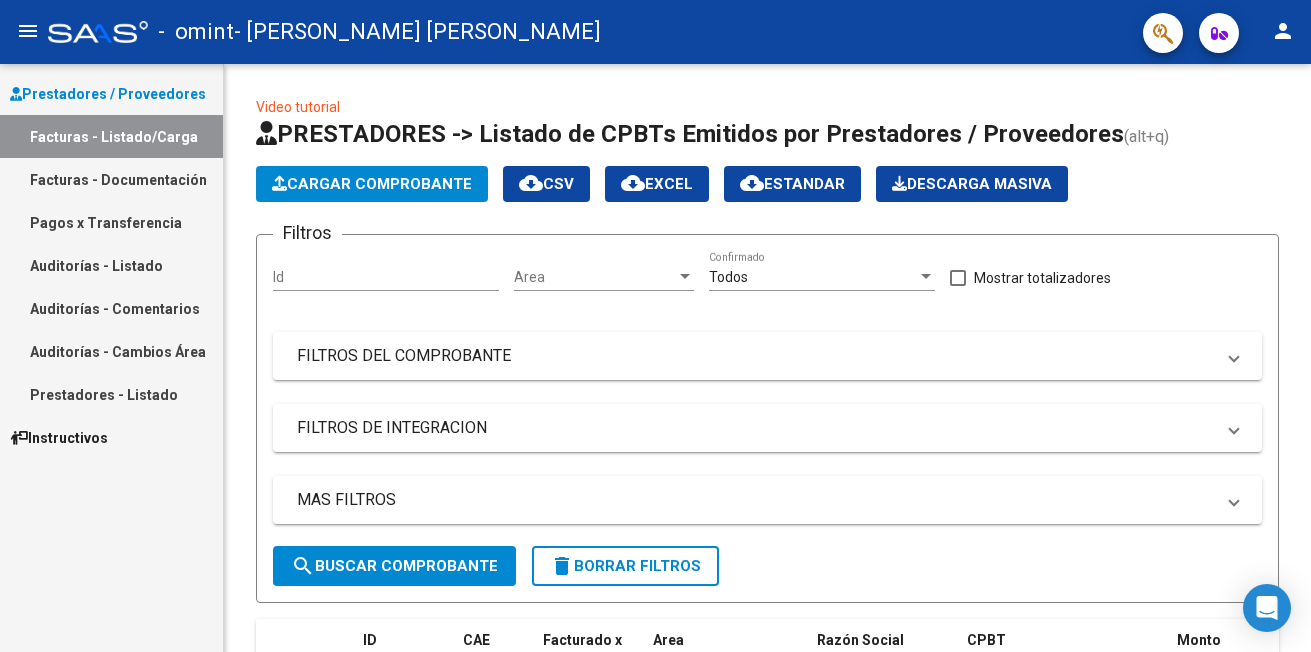 click on "menu -   omint   - [PERSON_NAME] [PERSON_NAME] person    Prestadores / Proveedores Facturas - Listado/Carga Facturas - Documentación Pagos x Transferencia Auditorías - Listado Auditorías - Comentarios Auditorías - Cambios Área Prestadores - Listado    Instructivos  Video tutorial   PRESTADORES -> Listado de CPBTs Emitidos por Prestadores / Proveedores (alt+q)   Cargar Comprobante
cloud_download  CSV  cloud_download  EXCEL  cloud_download  Estandar   Descarga Masiva
Filtros Id Area Area Todos  Confirmado   Mostrar totalizadores   FILTROS DEL COMPROBANTE  Comprobante Tipo Comprobante Tipo Start date – Fec. Comprobante Desde / Hasta [PERSON_NAME] Emisión Desde(cant. [PERSON_NAME]) [PERSON_NAME] Emisión Hasta(cant. [PERSON_NAME]) CUIT / Razón Social Pto. Venta Nro. Comprobante Código SSS CAE Válido CAE Válido Todos  Cargado Módulo Hosp. Todos  Tiene facturacion Apócrifa Hospital Refes  FILTROS DE INTEGRACION  Período De Prestación [PERSON_NAME] del Archivo de Rendición Devuelto x SSS (dr_envio) Todos  Tipo de Registro – 3" at bounding box center (655, 326) 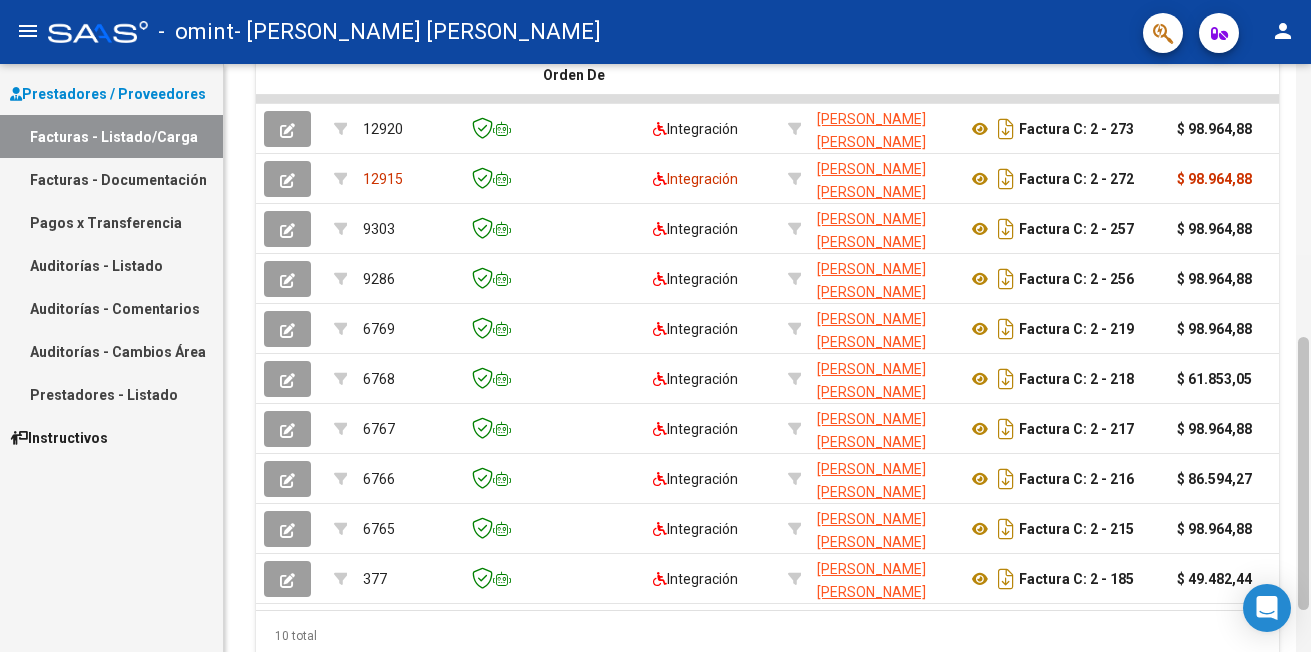 click 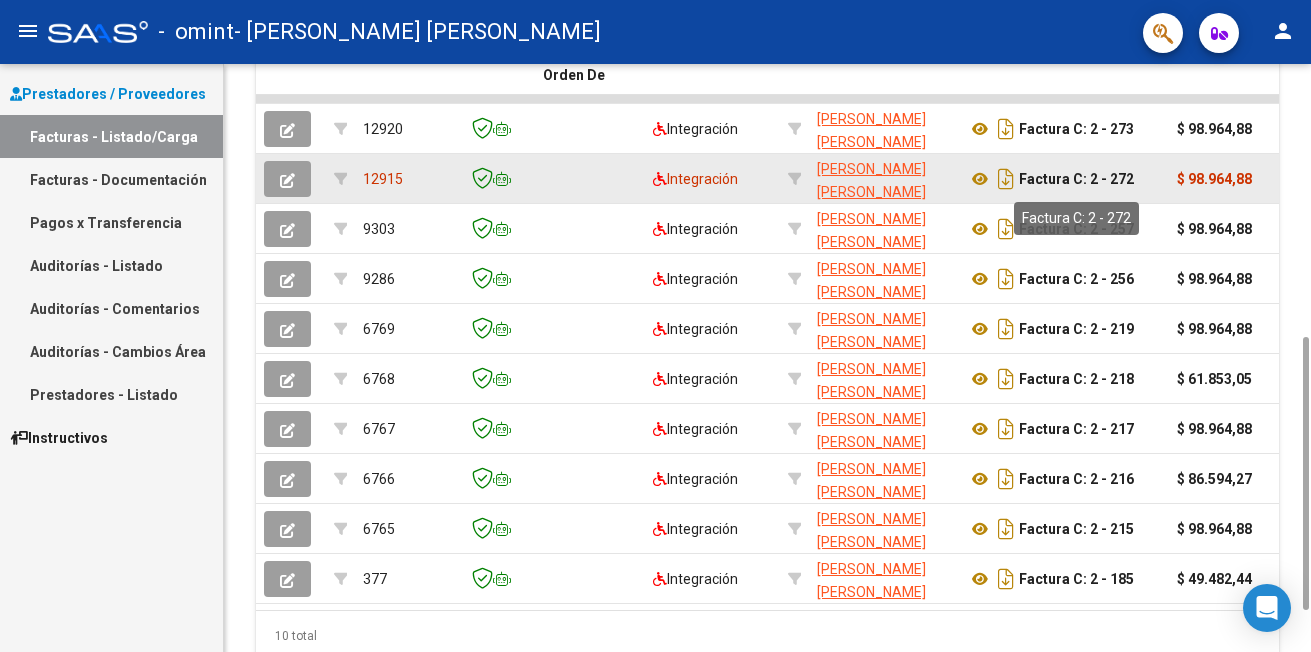 click on "Factura C: 2 - 272" 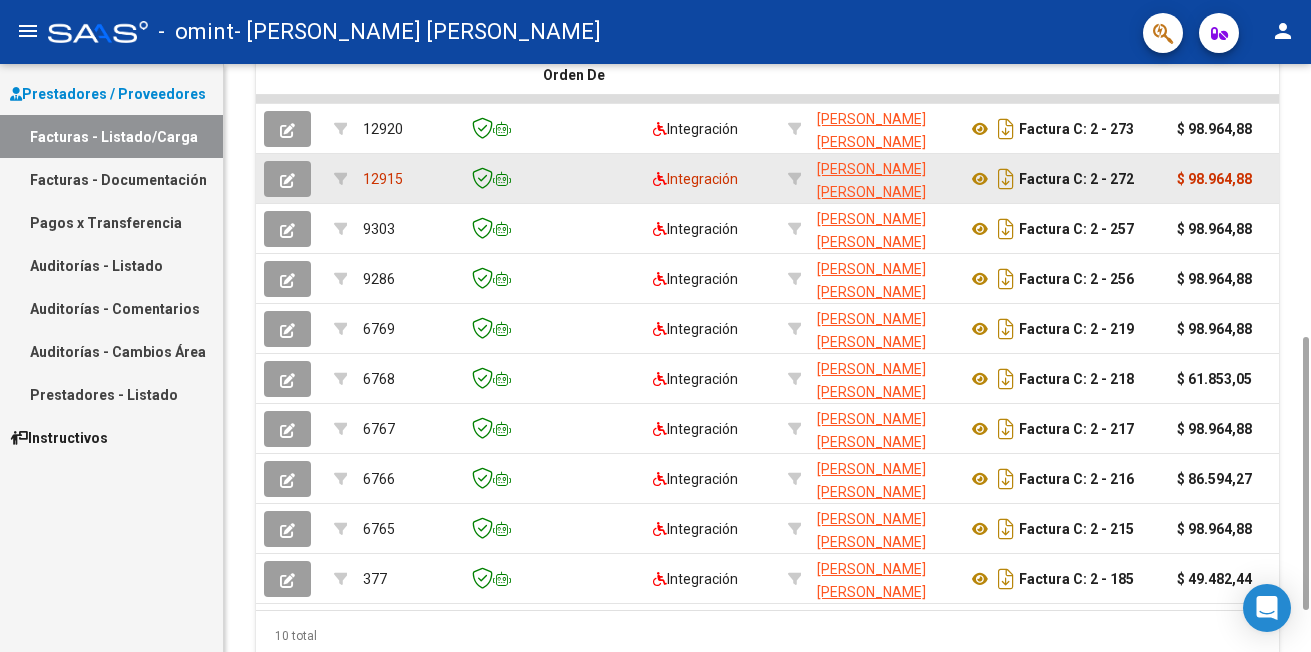 click on "$ 98.964,88" 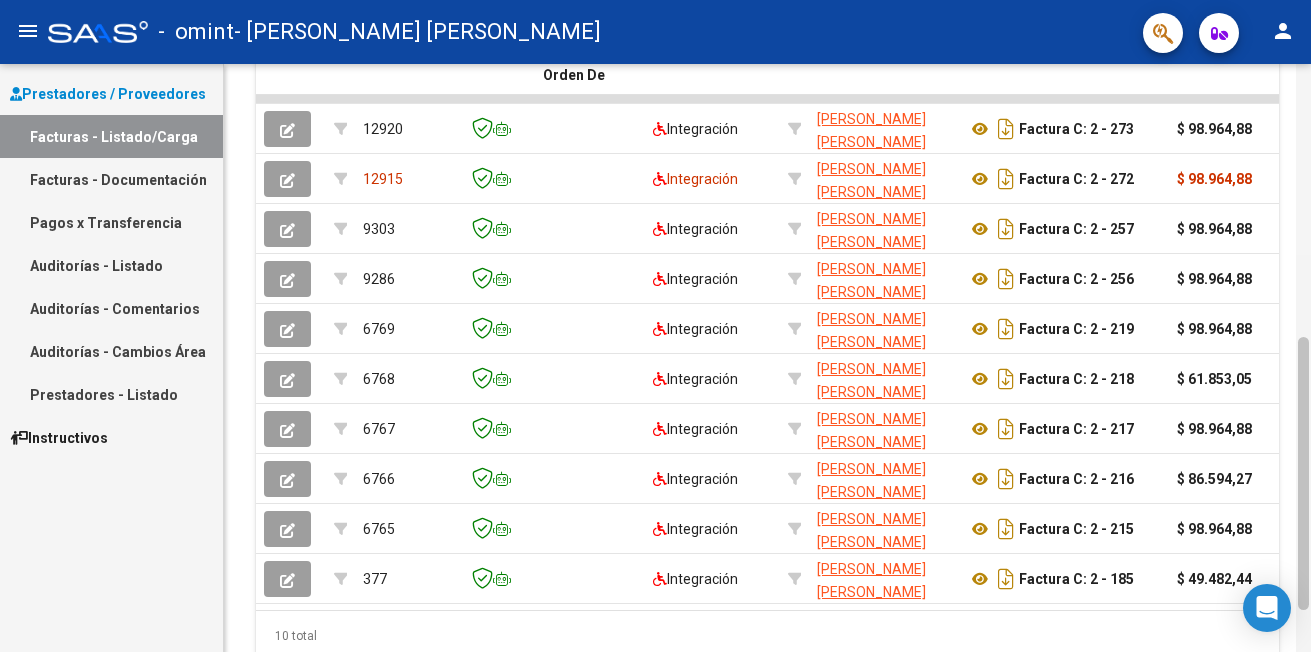 scroll, scrollTop: 0, scrollLeft: 0, axis: both 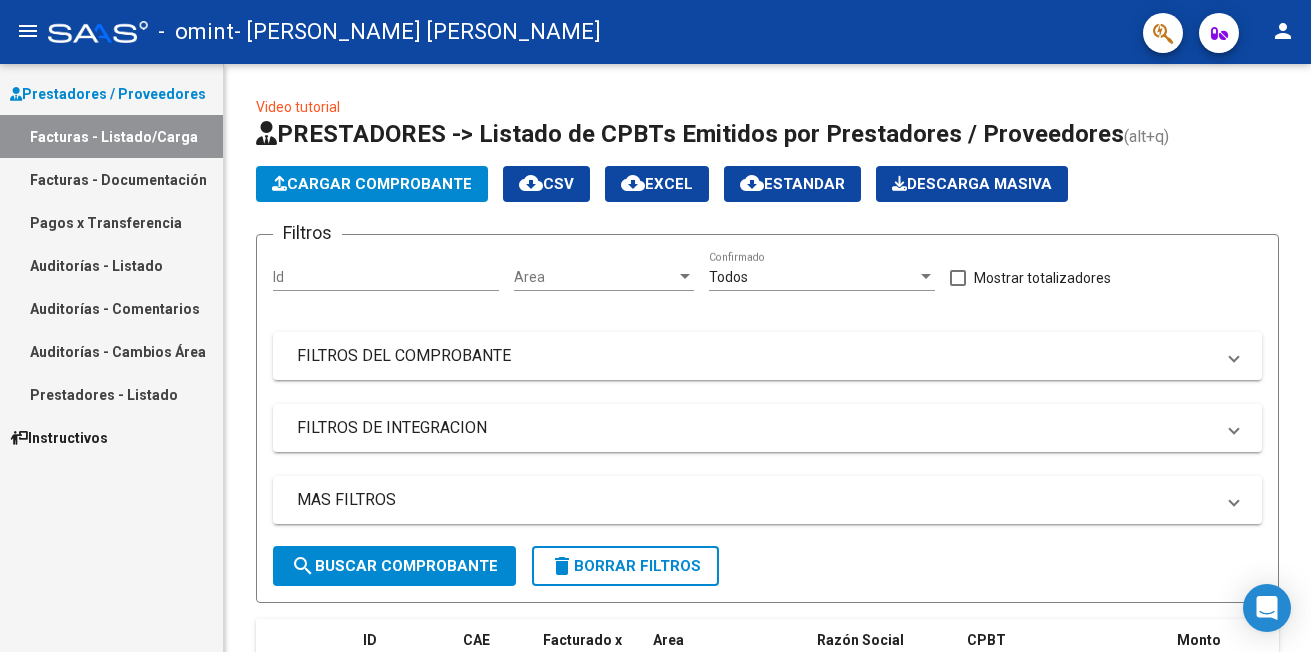click 